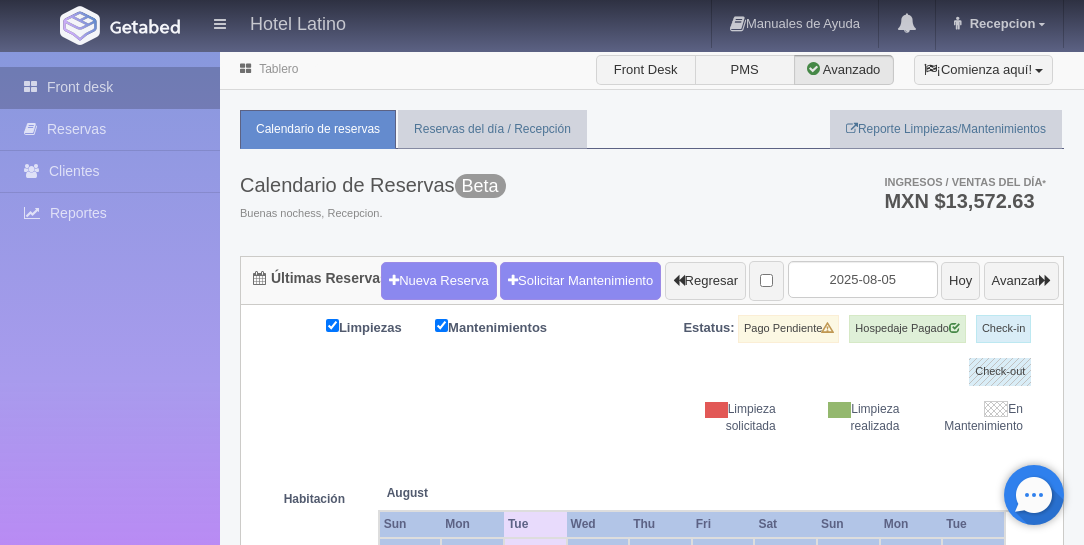 scroll, scrollTop: 0, scrollLeft: 0, axis: both 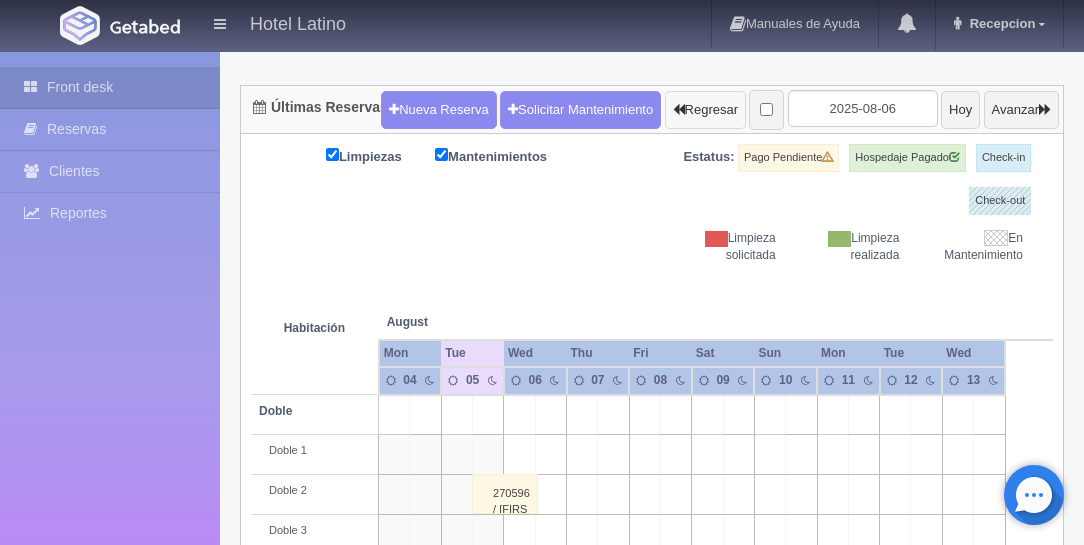 click on "Regresar" at bounding box center (705, 110) 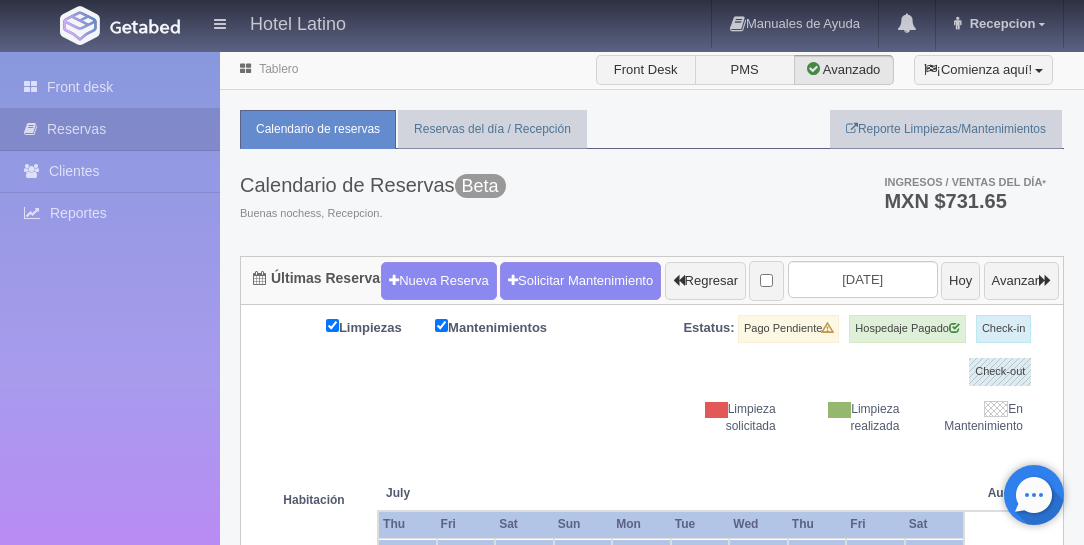 scroll, scrollTop: 228, scrollLeft: 0, axis: vertical 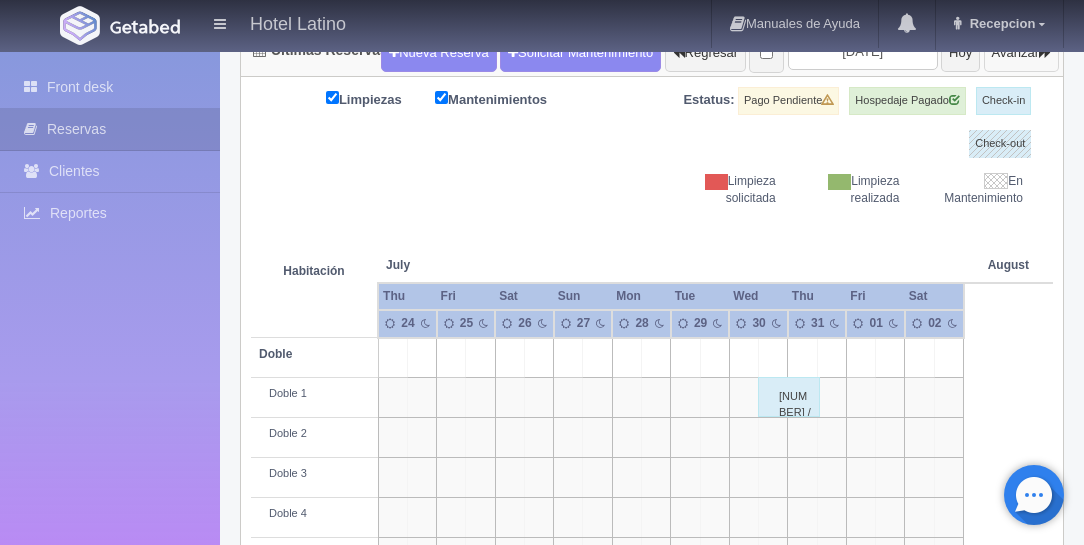 click on "Avanzar" at bounding box center [1021, 53] 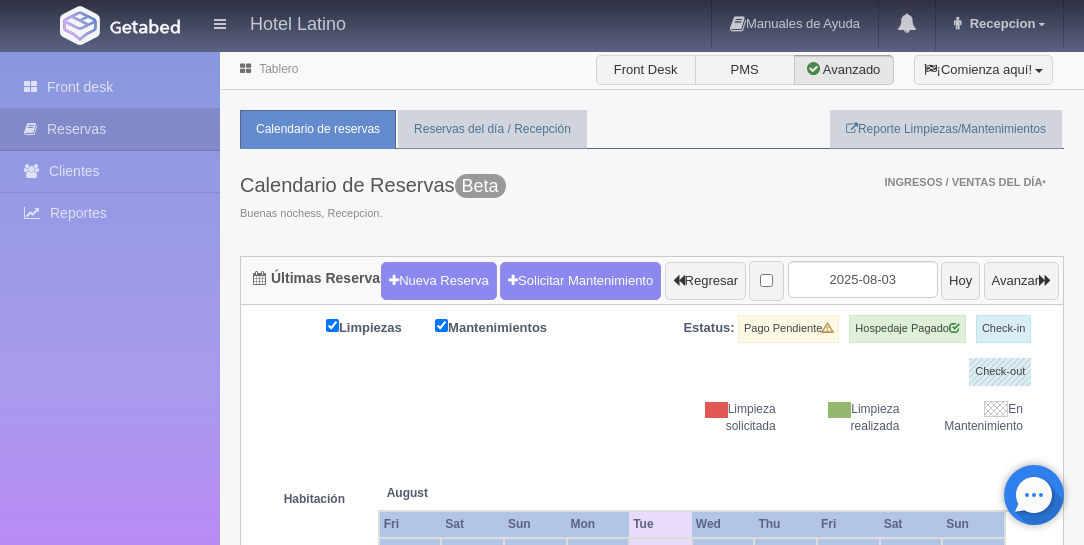 scroll, scrollTop: 228, scrollLeft: 0, axis: vertical 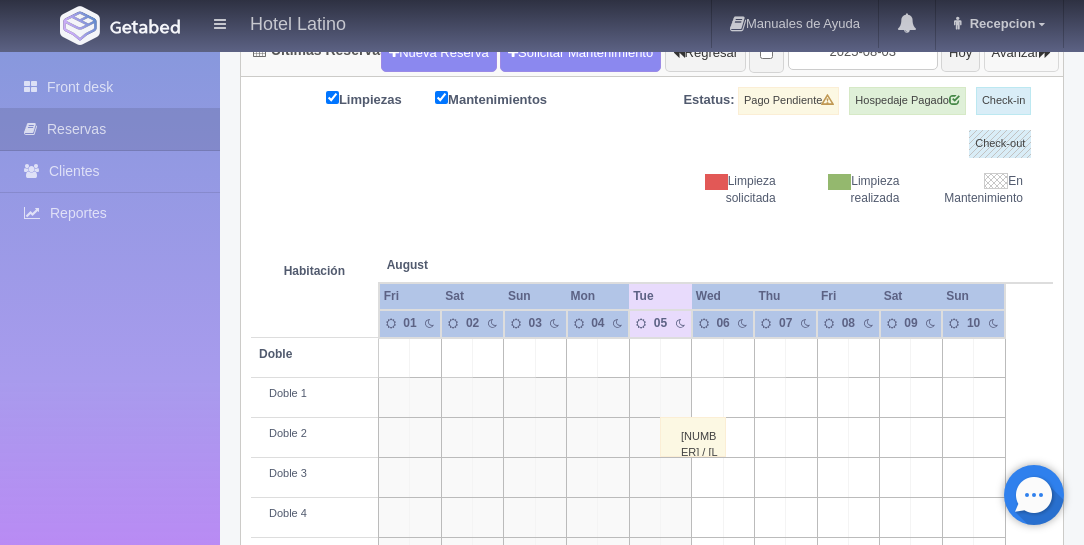 click on "Avanzar" at bounding box center (1021, 53) 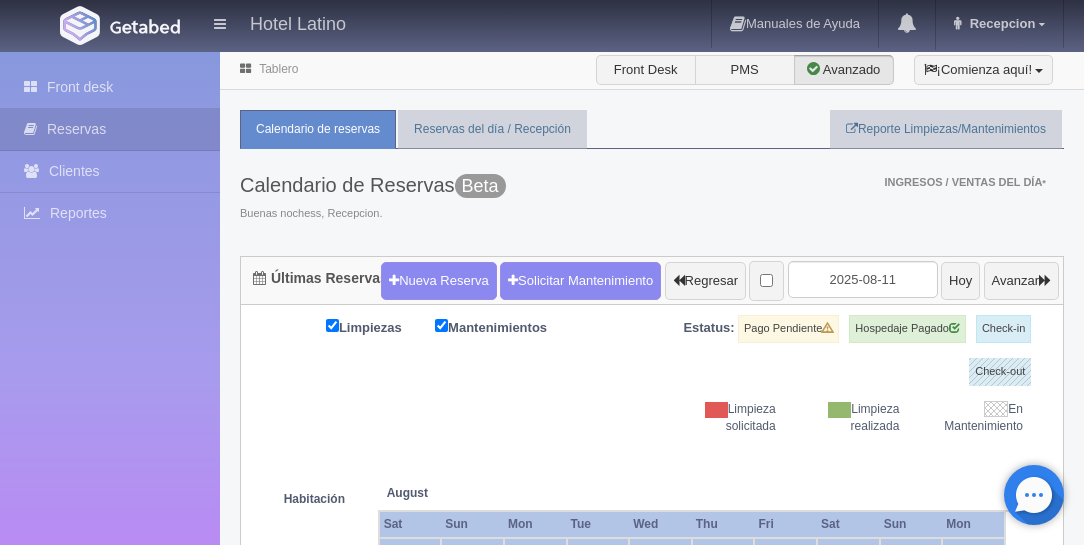 scroll, scrollTop: 0, scrollLeft: 0, axis: both 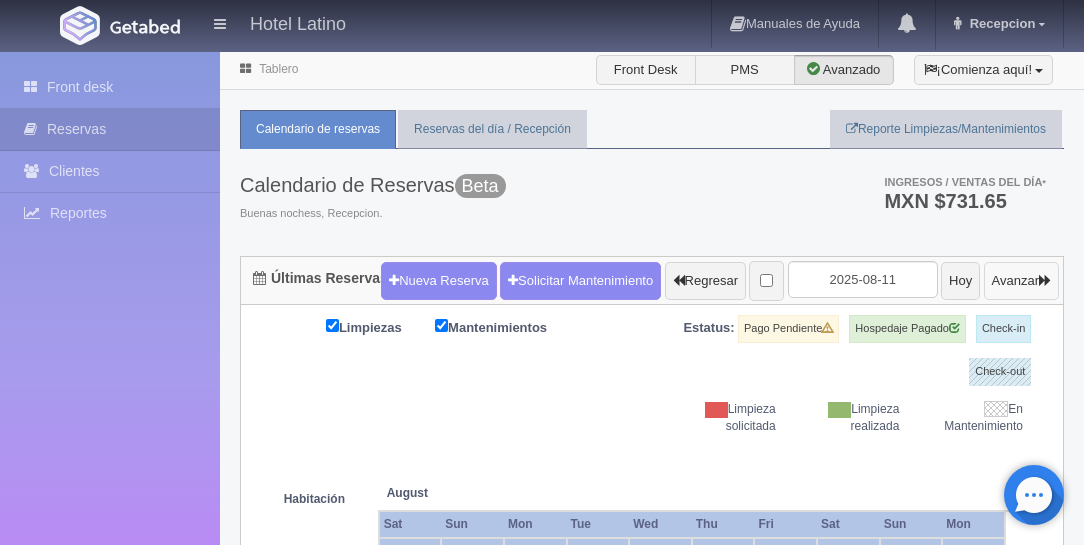 click on "Avanzar" at bounding box center (1021, 281) 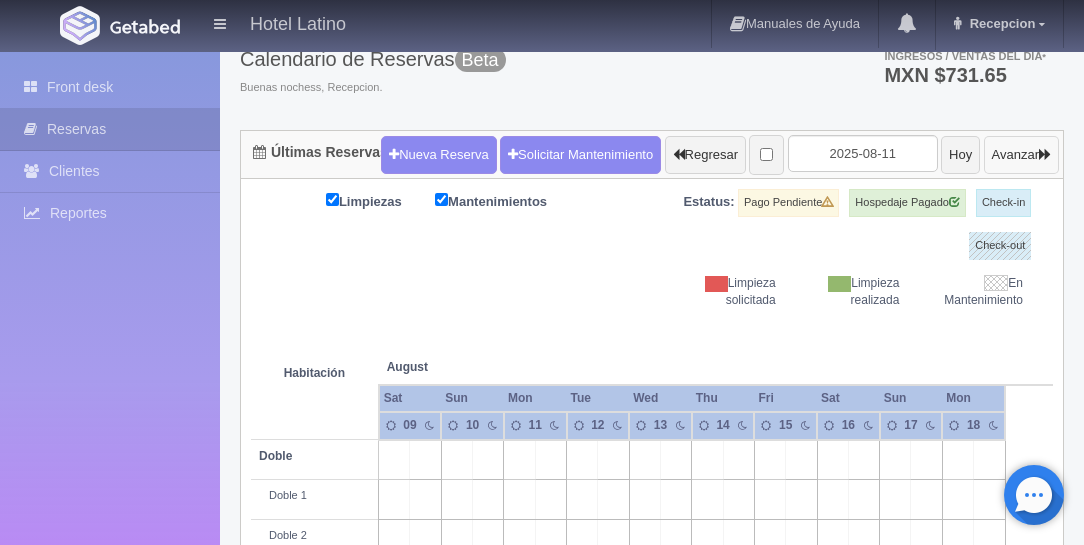 scroll, scrollTop: 228, scrollLeft: 0, axis: vertical 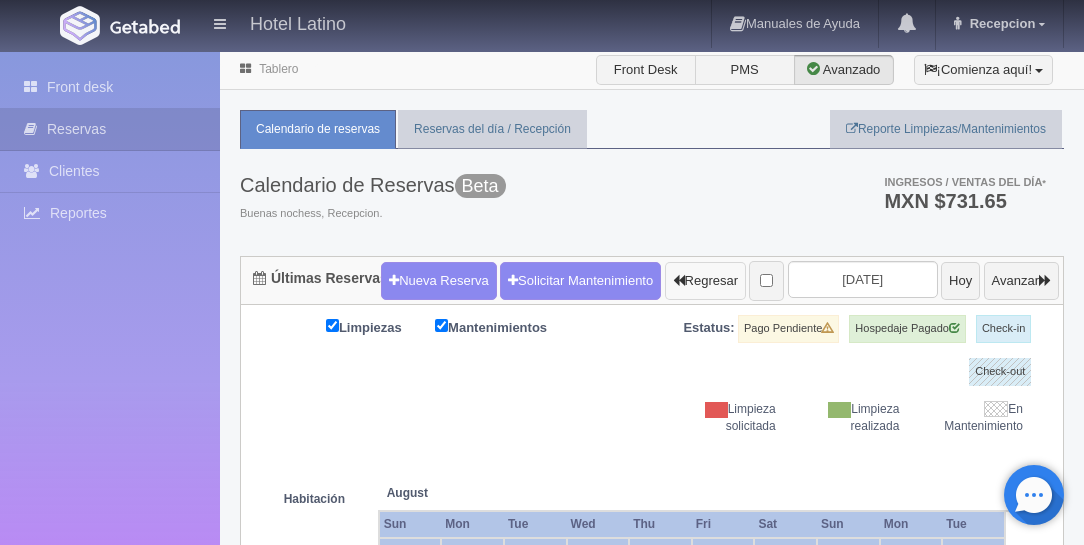 click on "Regresar" at bounding box center [705, 281] 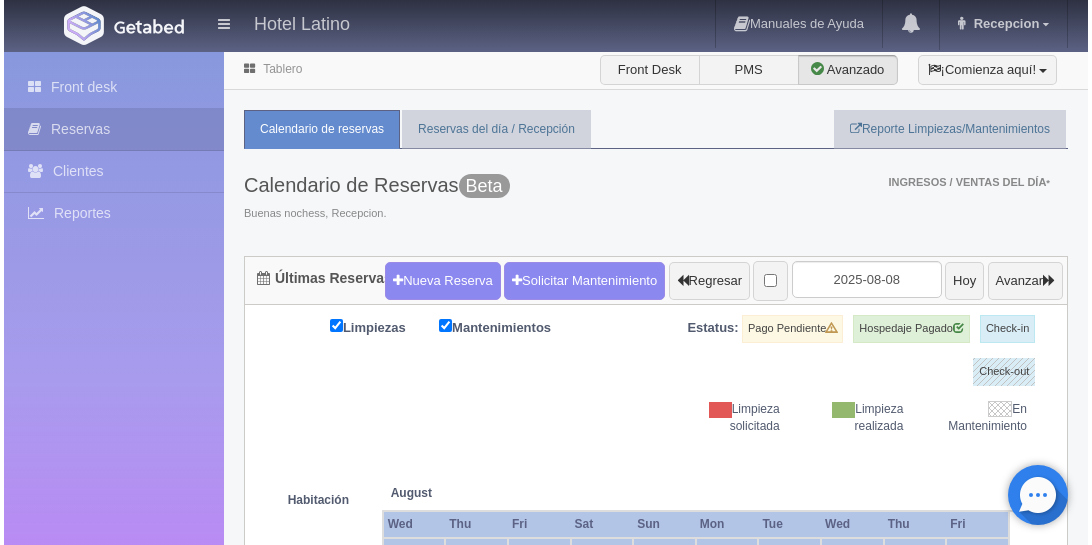 scroll, scrollTop: 285, scrollLeft: 0, axis: vertical 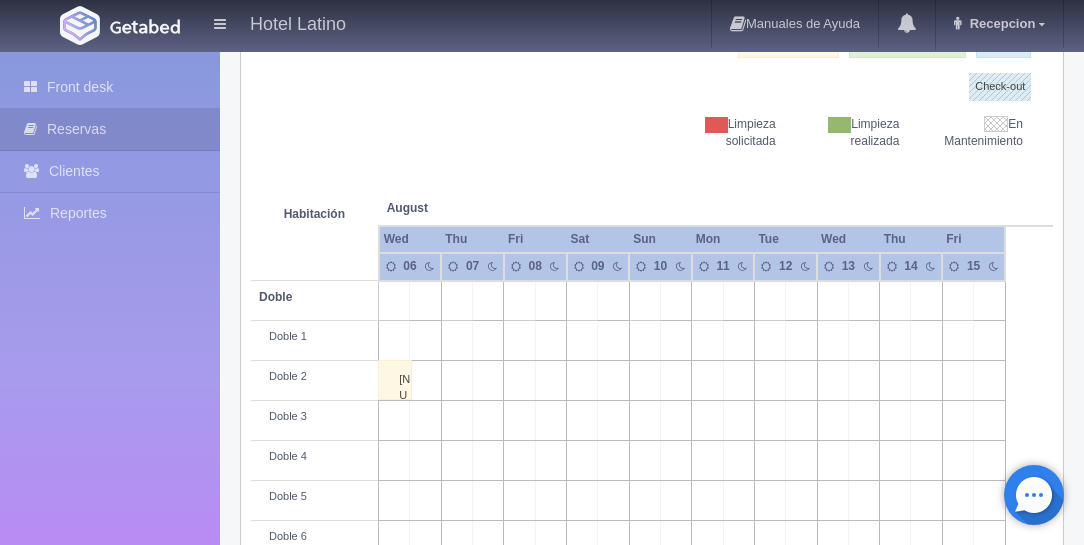 click at bounding box center [769, 301] 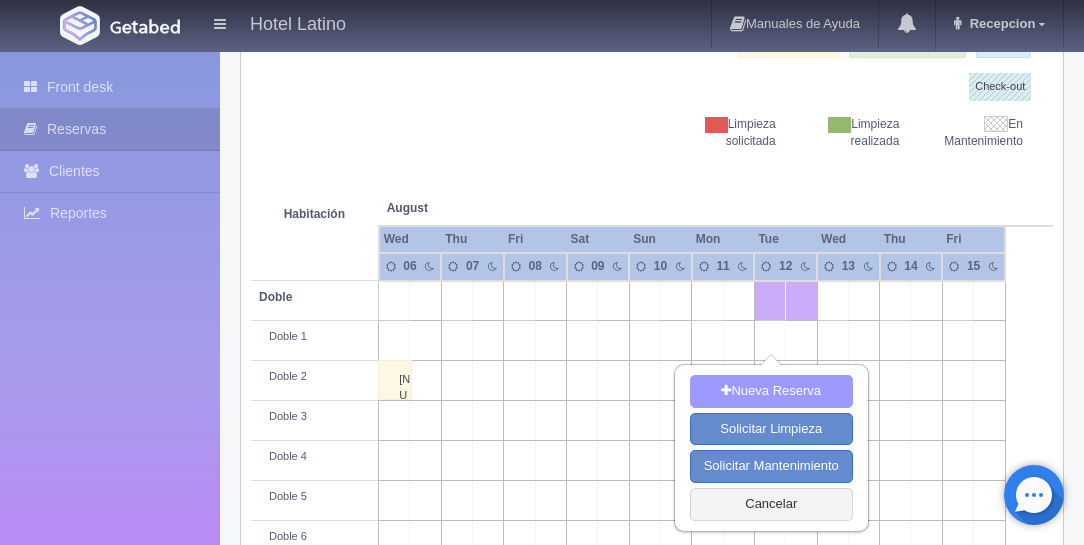 click on "Nueva Reserva" at bounding box center [771, 391] 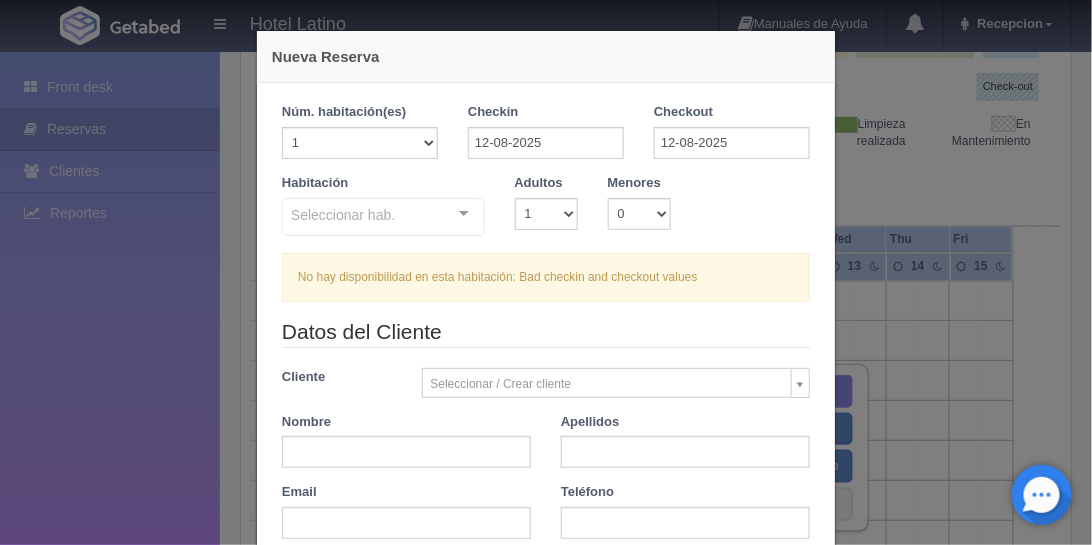 click on "Nueva Reserva   1   Núm. habitación(es)   1   2   3   4   5   6   7   8   9   10   11   12   13   14   15   16   17   18   19   20   Checkin   12-08-2025   Checkout   12-08-2025     Habitación
Seleccionar hab.
Sencilla Sencilla - Sin asignar     Doble Doble - Sin asignar   Doble 1   Doble 2   Doble 3   Doble 4   Doble 5   Doble 6   Doble 7   Doble 8   Doble 9   Doble 10   Doble 11   Doble 12   Doble 13   Doble 14   Doble 15   Doble 16   Doble 17     King Size King Size - Sin asignar   King Size 1   King Size 2   King Size 3   King Size 4   King Size 5   King Size 6   King Size 7   King Size 8   King Size 9   King Size 10   King Size 11   King Size 12   King Size 13     No elements found. Consider changing the search query.   List is empty.       Adultos   1   2   3   4   5   6   7   8   9   10   Menores   0   1   2   3   4   5   6   7   8   9   10   Edad menores   0   1   2   3   4   5   6   7   8   9   10   11   12   13   14   15   16   17   18" at bounding box center [546, 272] 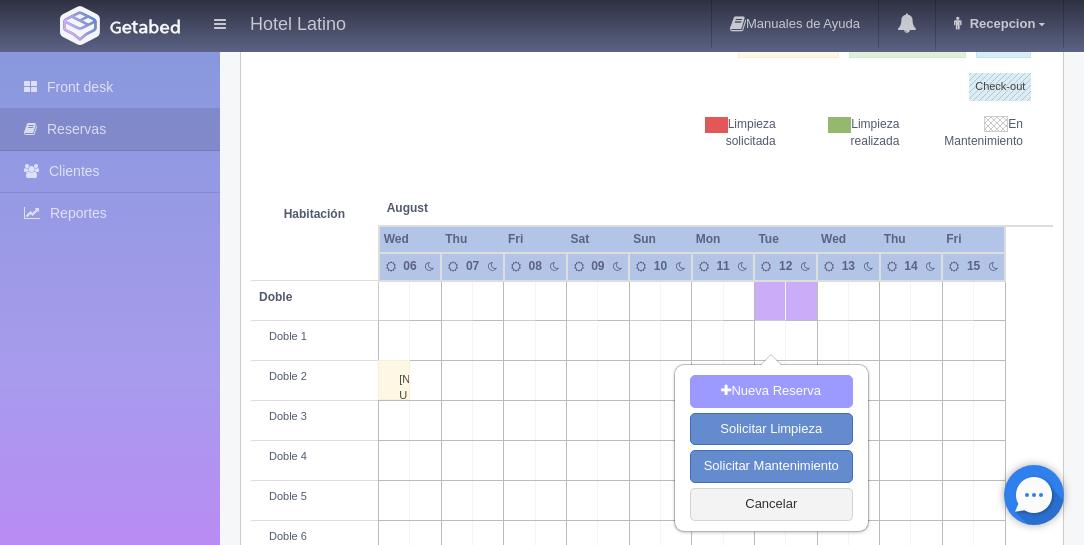 click on "Nueva Reserva" at bounding box center [771, 391] 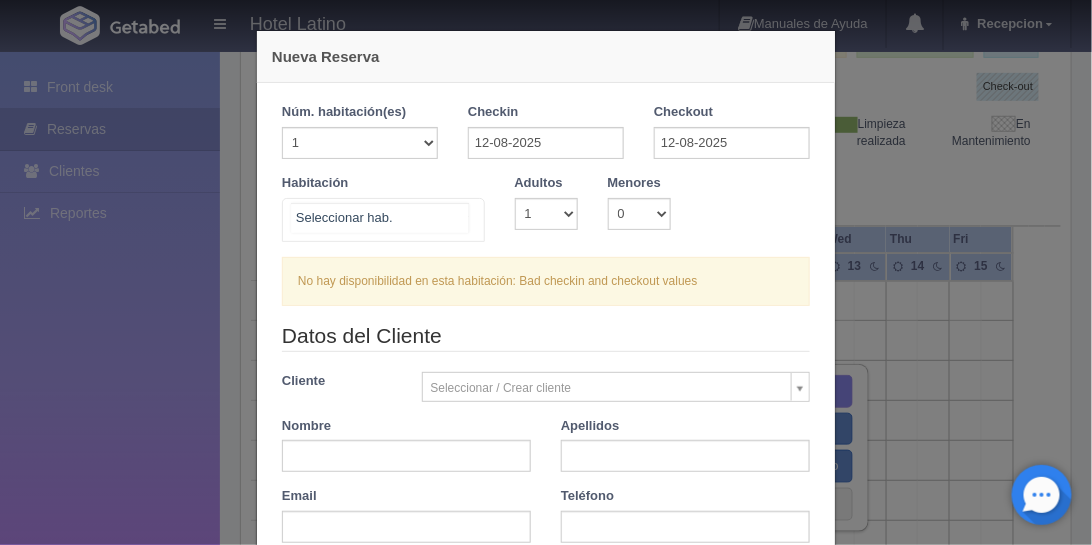 click at bounding box center (464, 214) 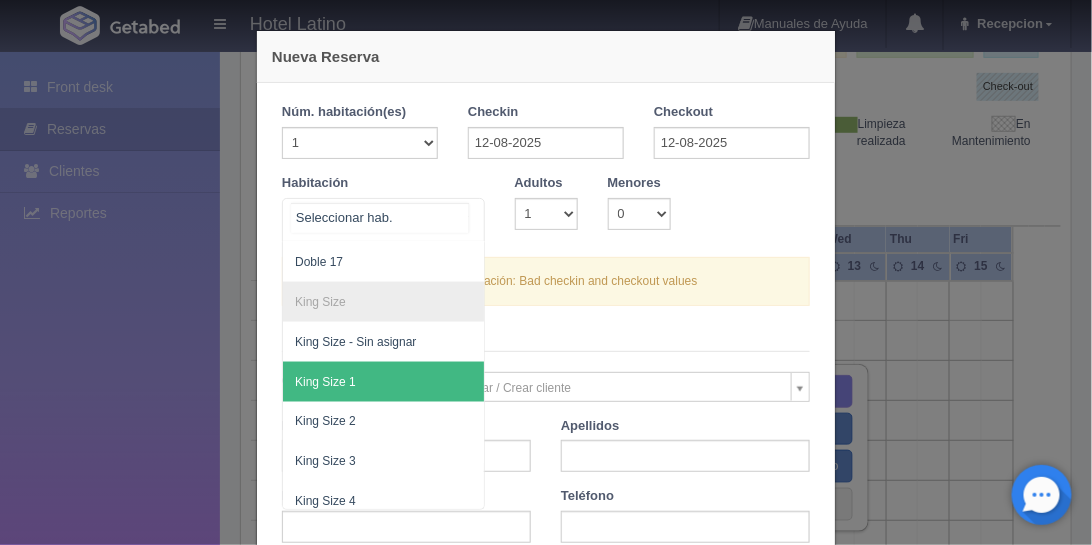 scroll, scrollTop: 800, scrollLeft: 0, axis: vertical 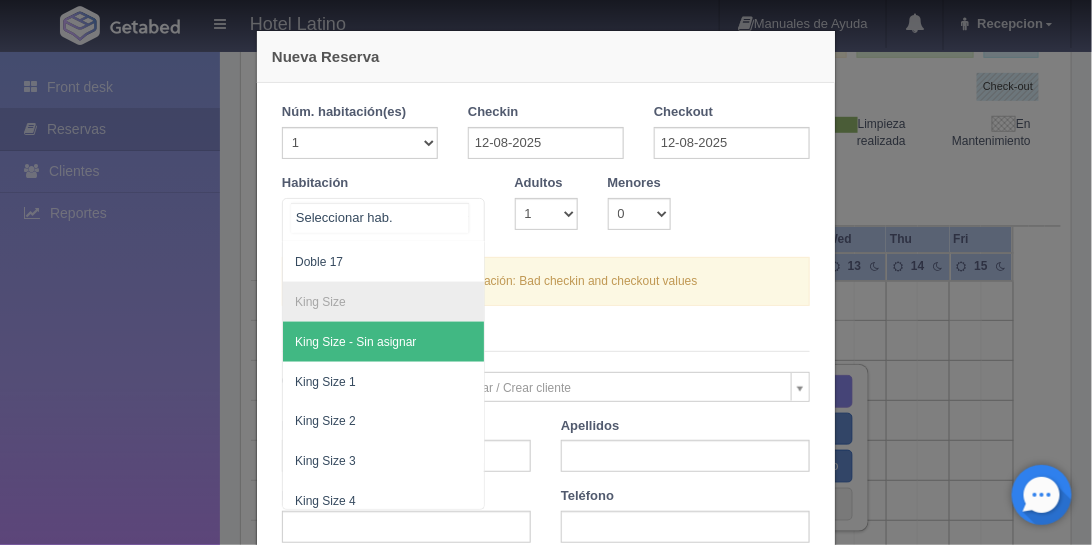 click on "King Size - Sin asignar" at bounding box center [355, 342] 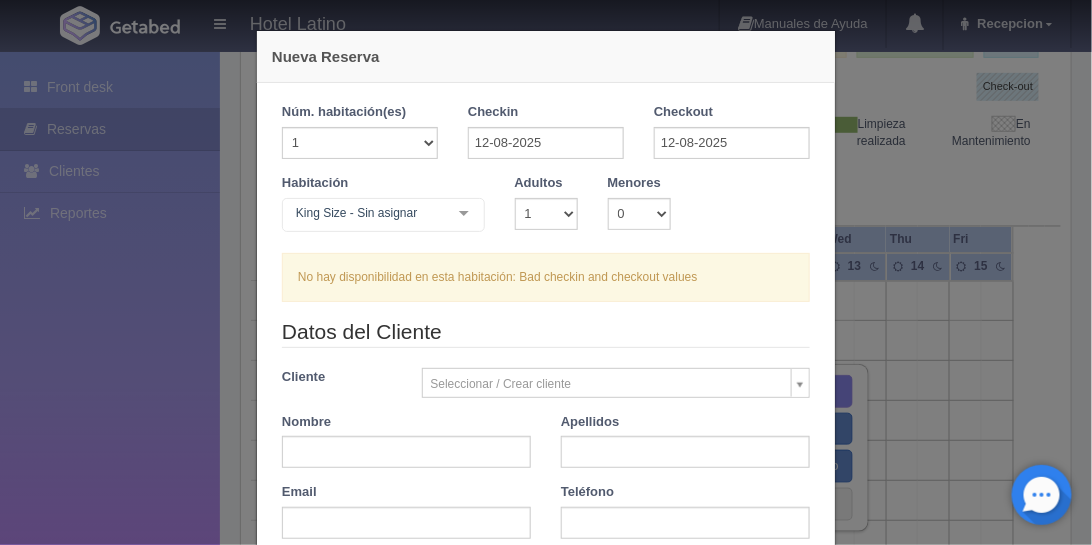 checkbox on "false" 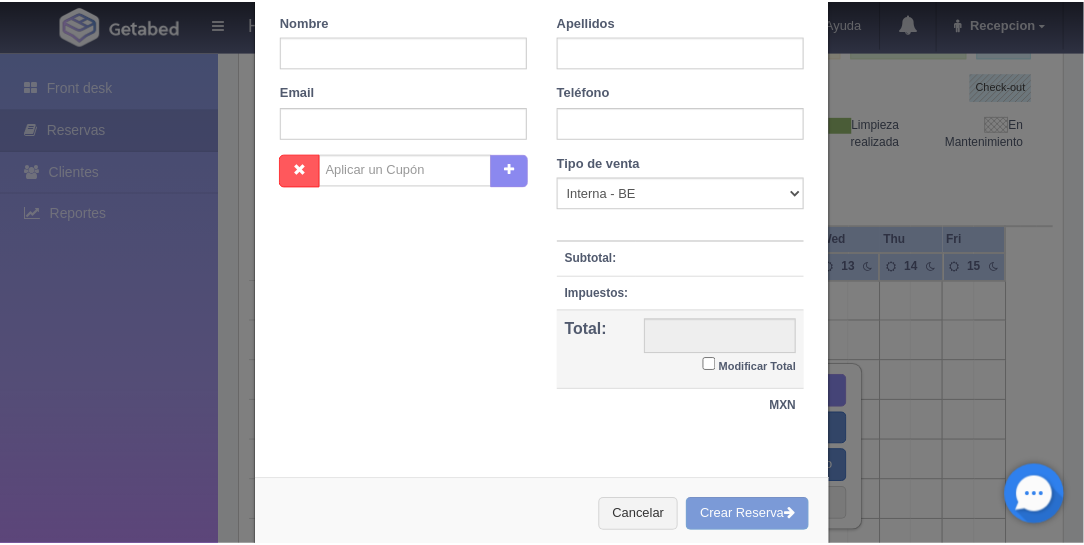 scroll, scrollTop: 432, scrollLeft: 0, axis: vertical 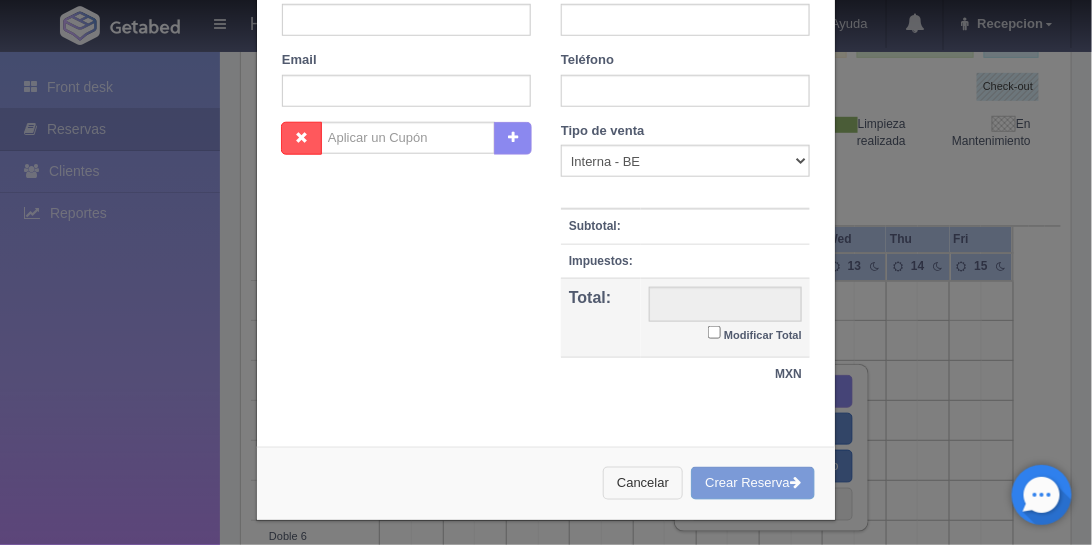 click on "Cancelar" at bounding box center [643, 483] 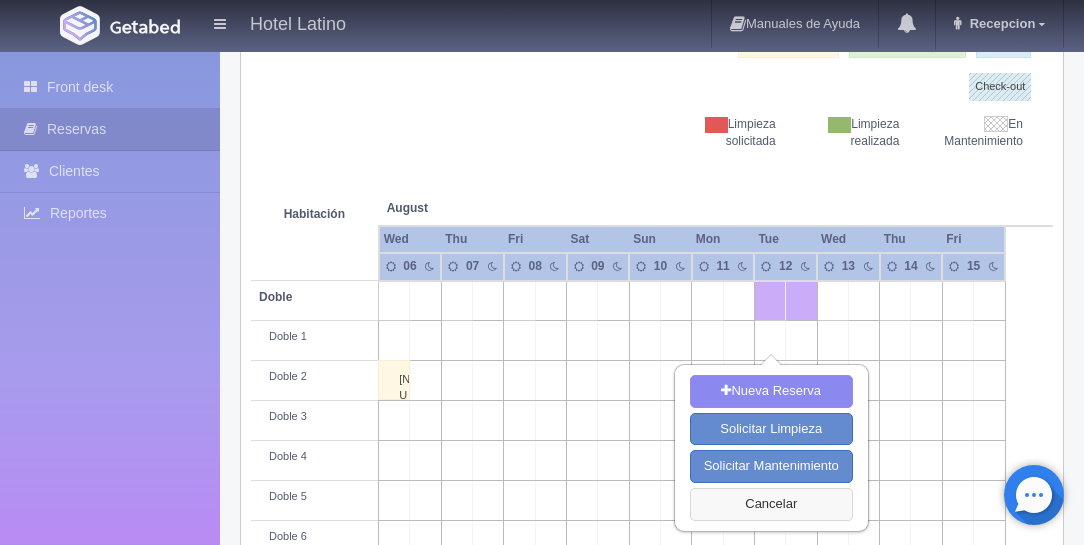 click on "Cancelar" at bounding box center (771, 504) 